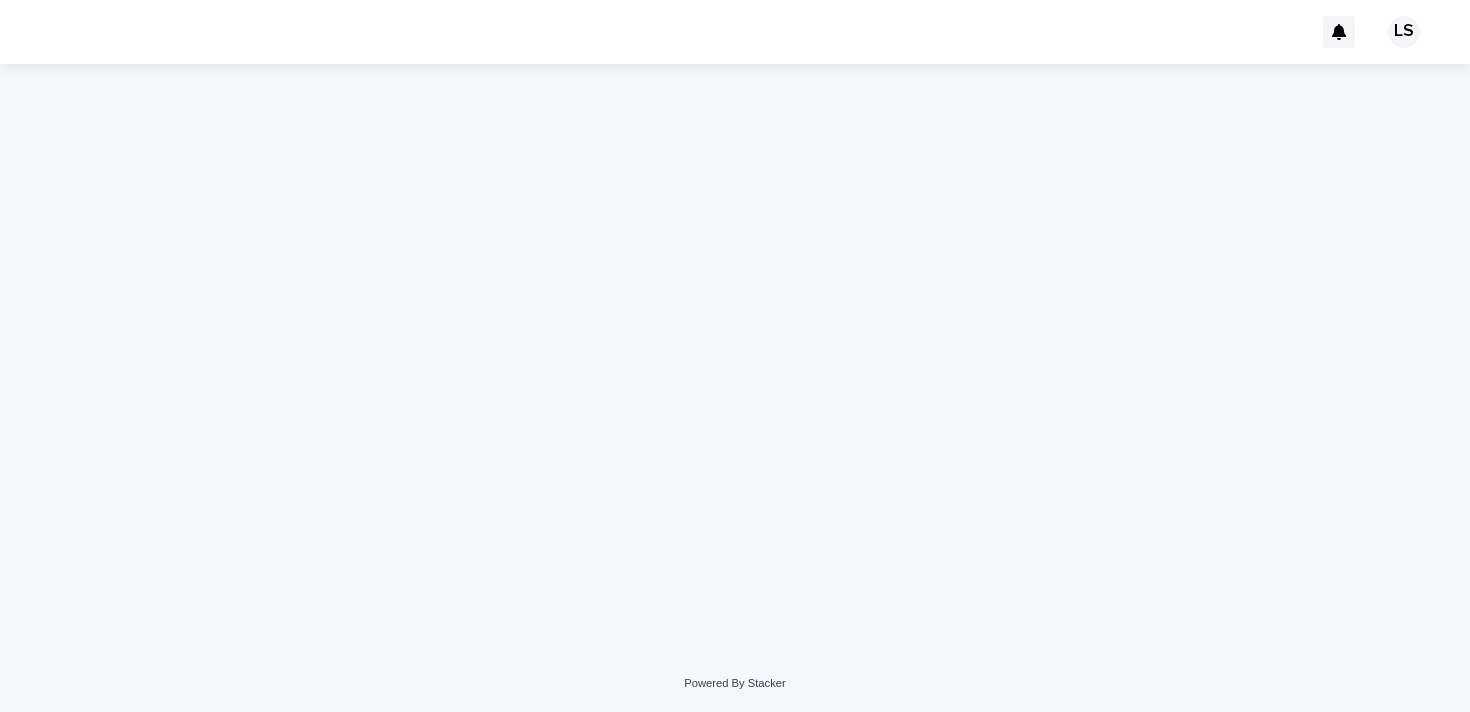 scroll, scrollTop: 0, scrollLeft: 0, axis: both 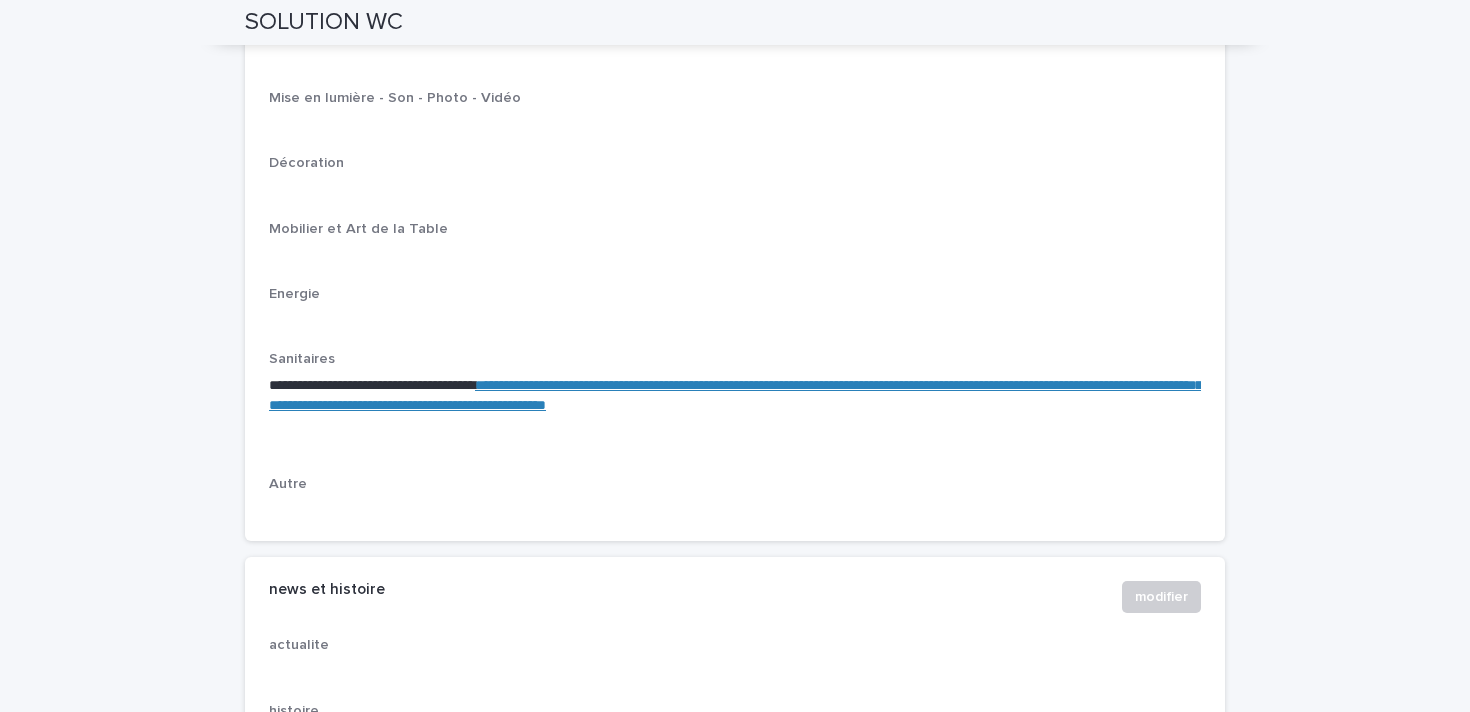 click on "**********" at bounding box center [735, 395] 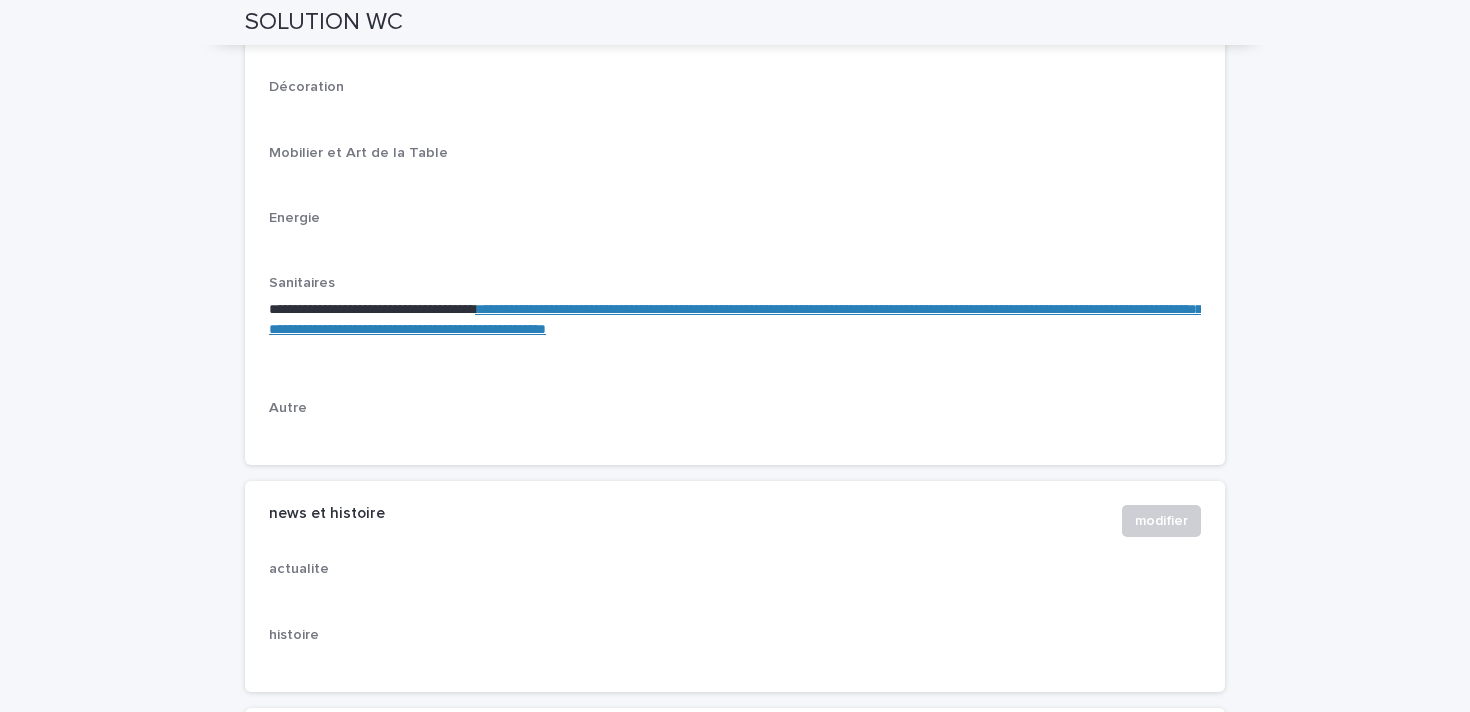 scroll, scrollTop: 2899, scrollLeft: 0, axis: vertical 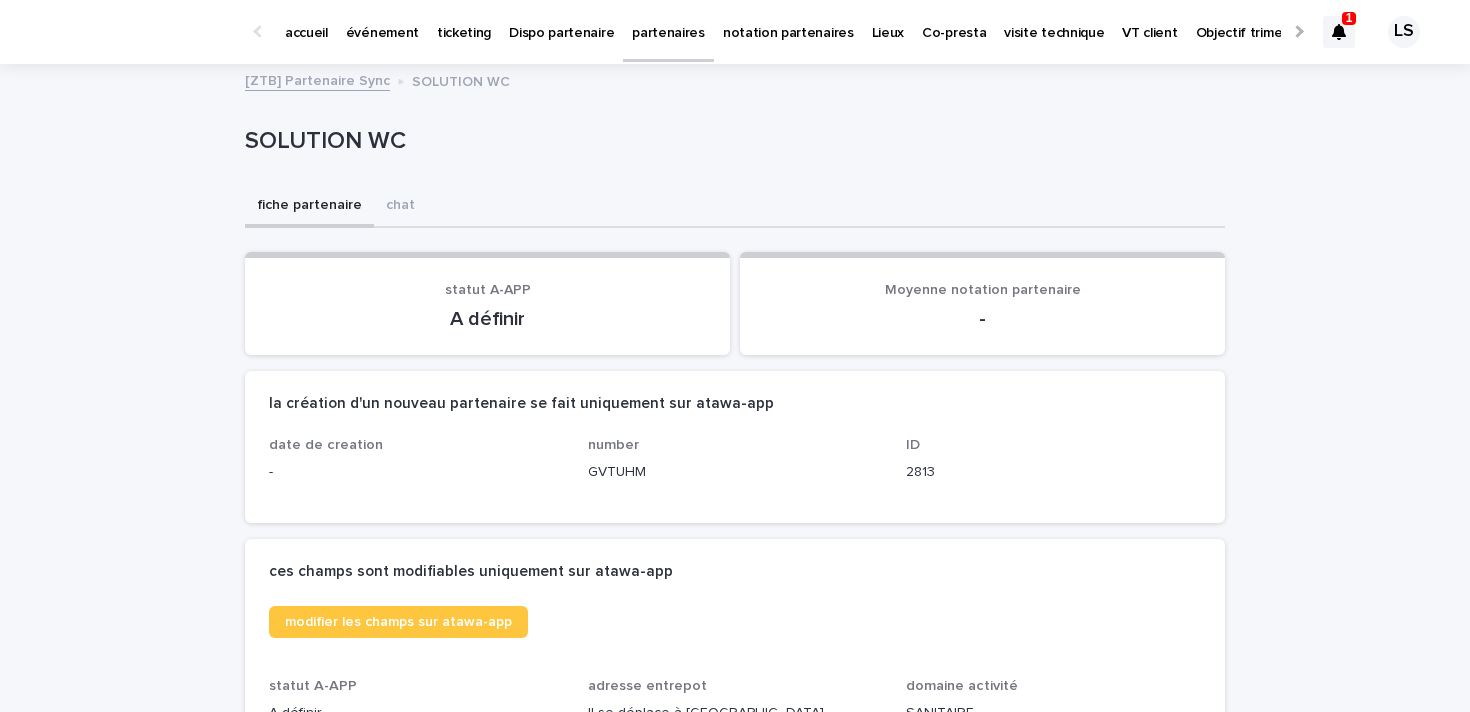 click on "1 LS" at bounding box center (1376, 32) 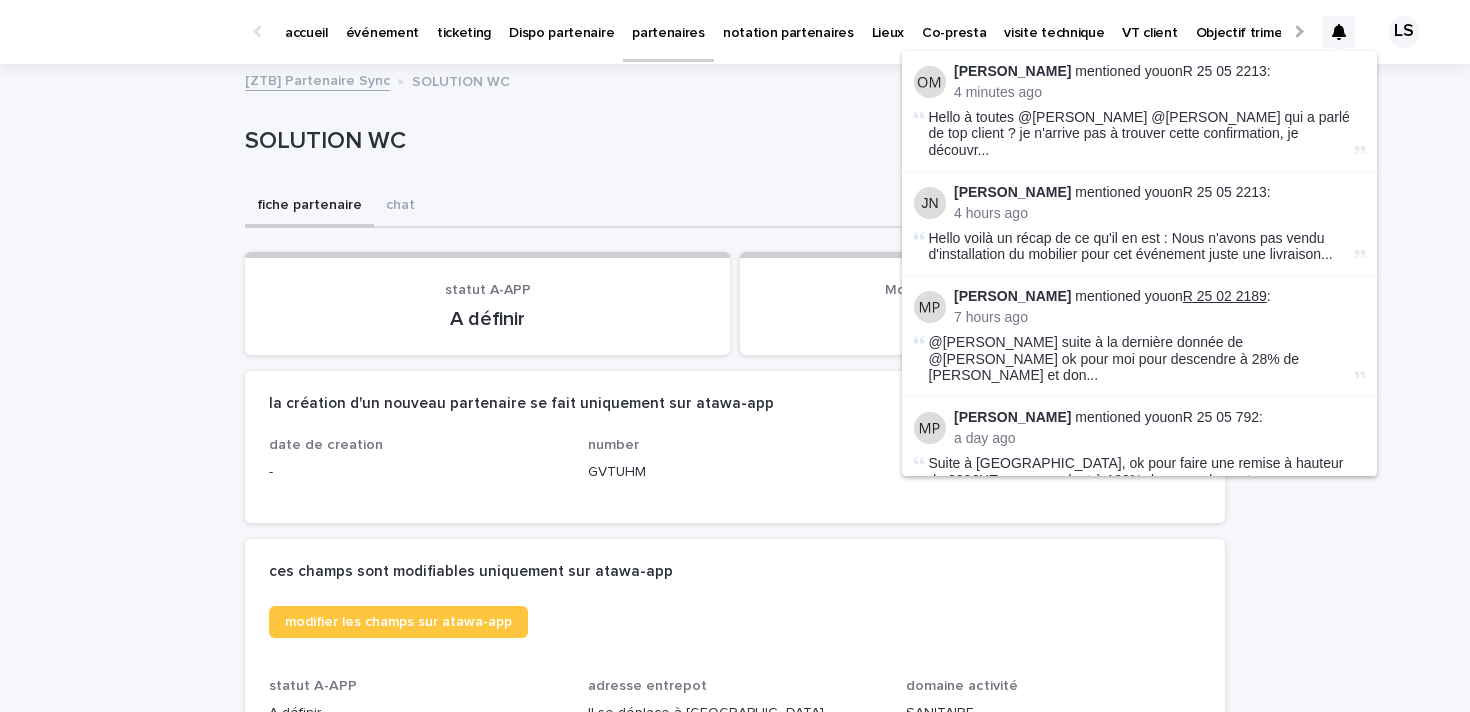 click on "R 25 02 2189" at bounding box center (1225, 296) 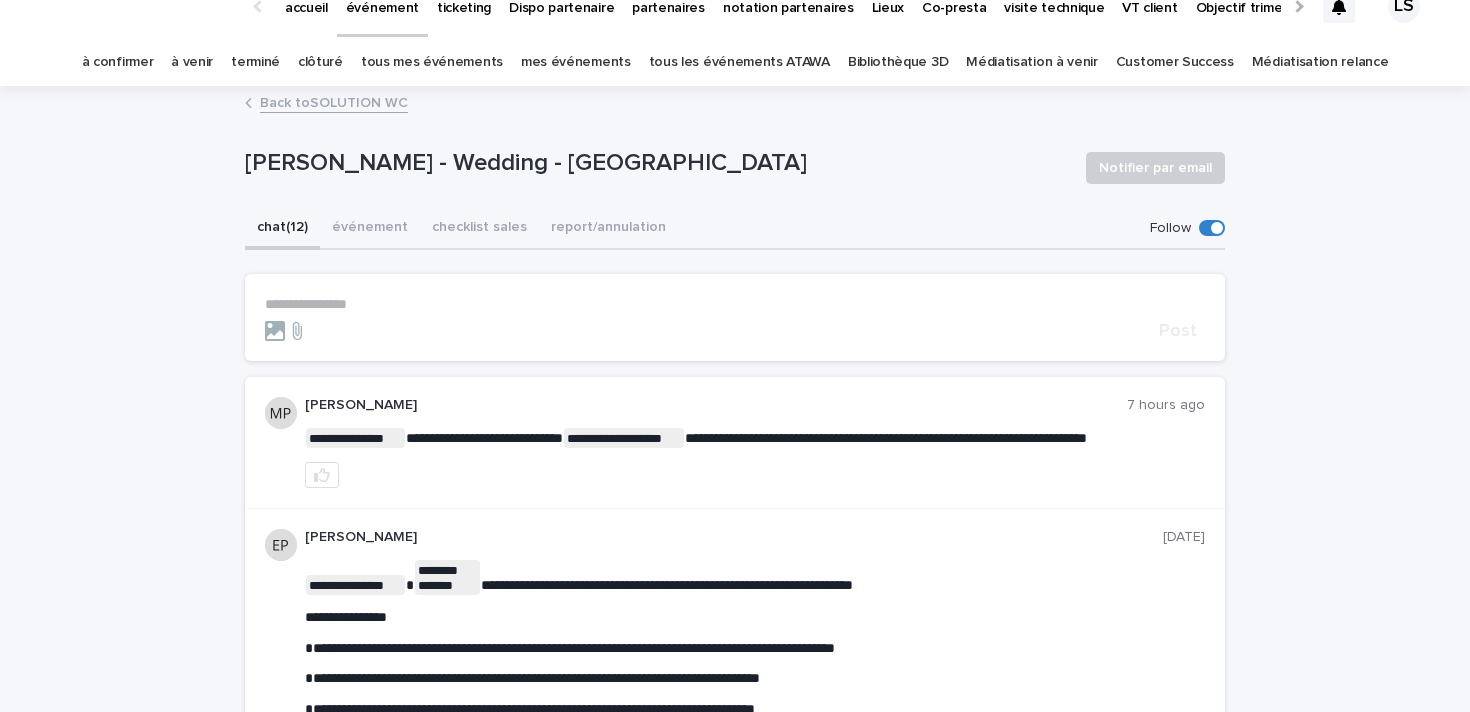 scroll, scrollTop: 0, scrollLeft: 0, axis: both 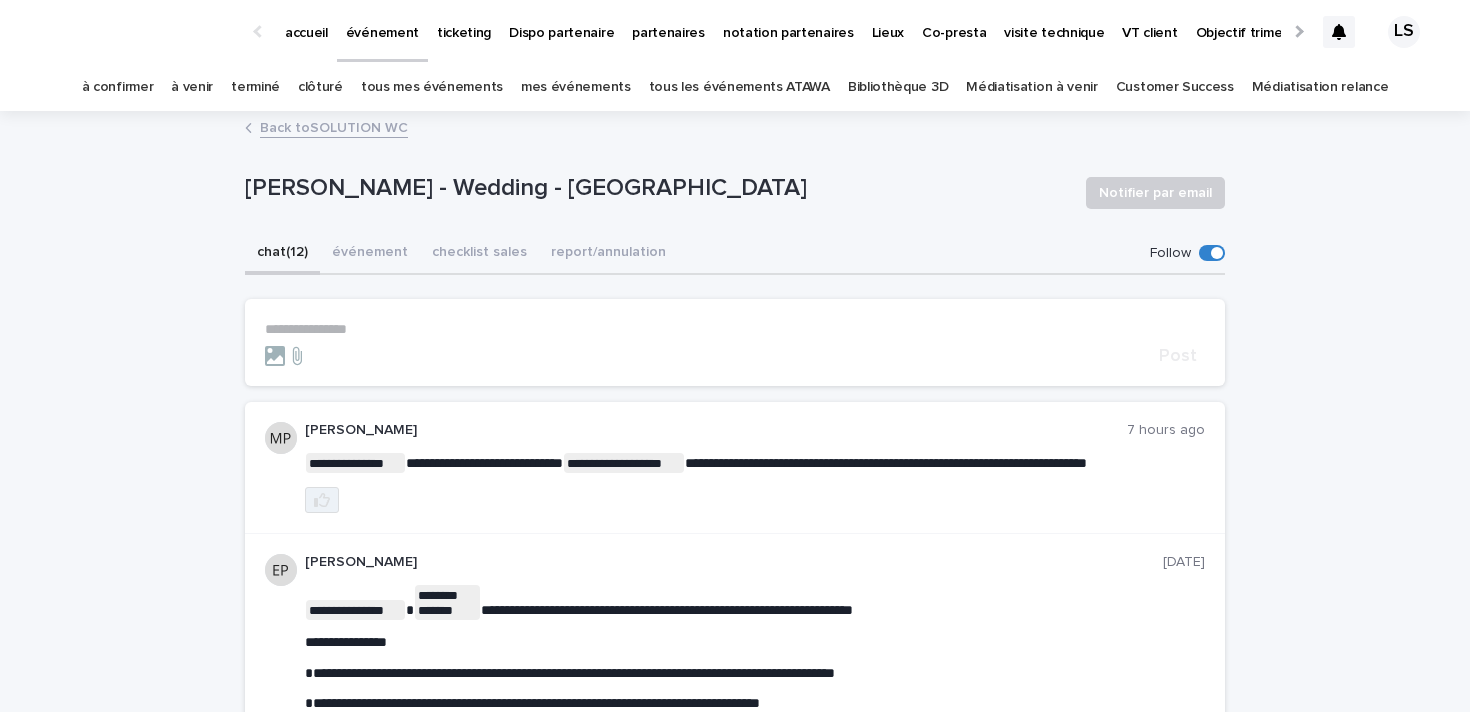 click 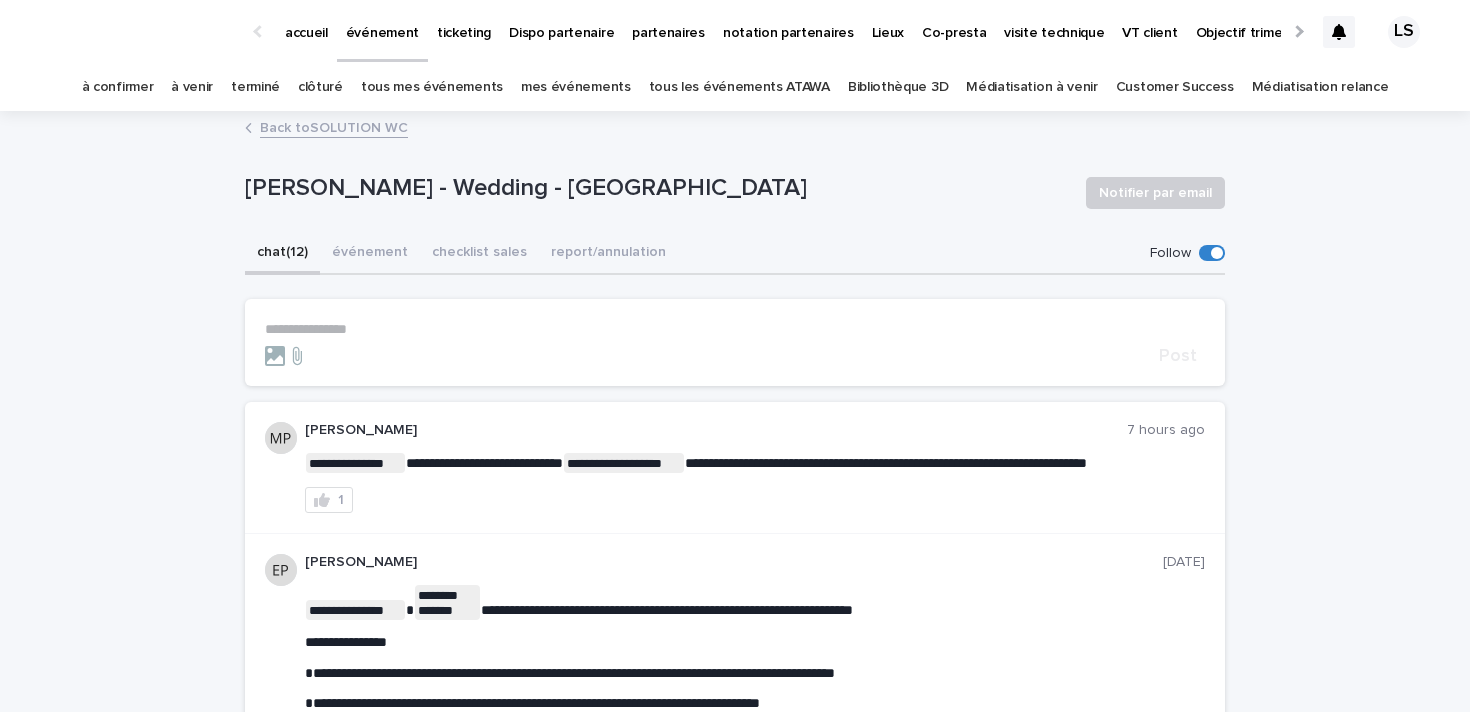 click at bounding box center [1339, 32] 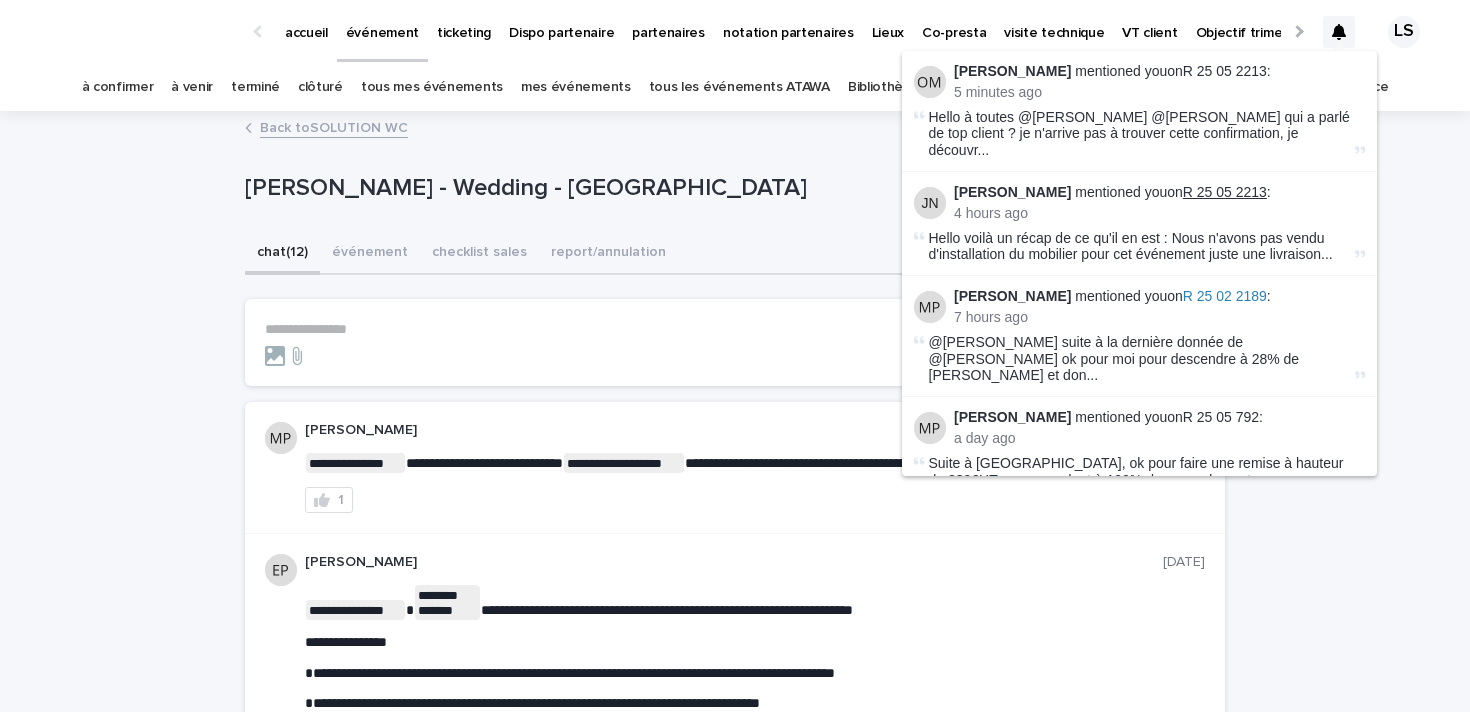 click on "R 25 05 2213" at bounding box center (1225, 192) 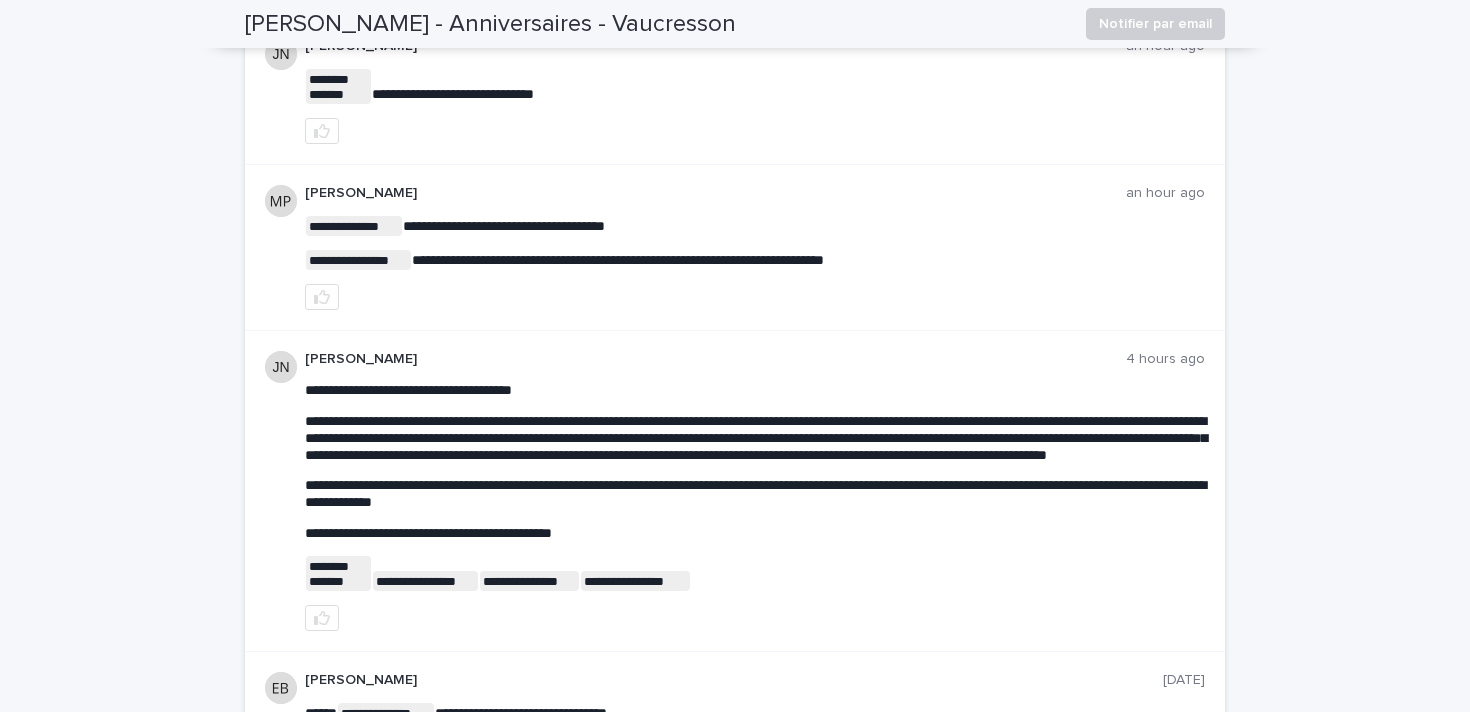 scroll, scrollTop: 655, scrollLeft: 0, axis: vertical 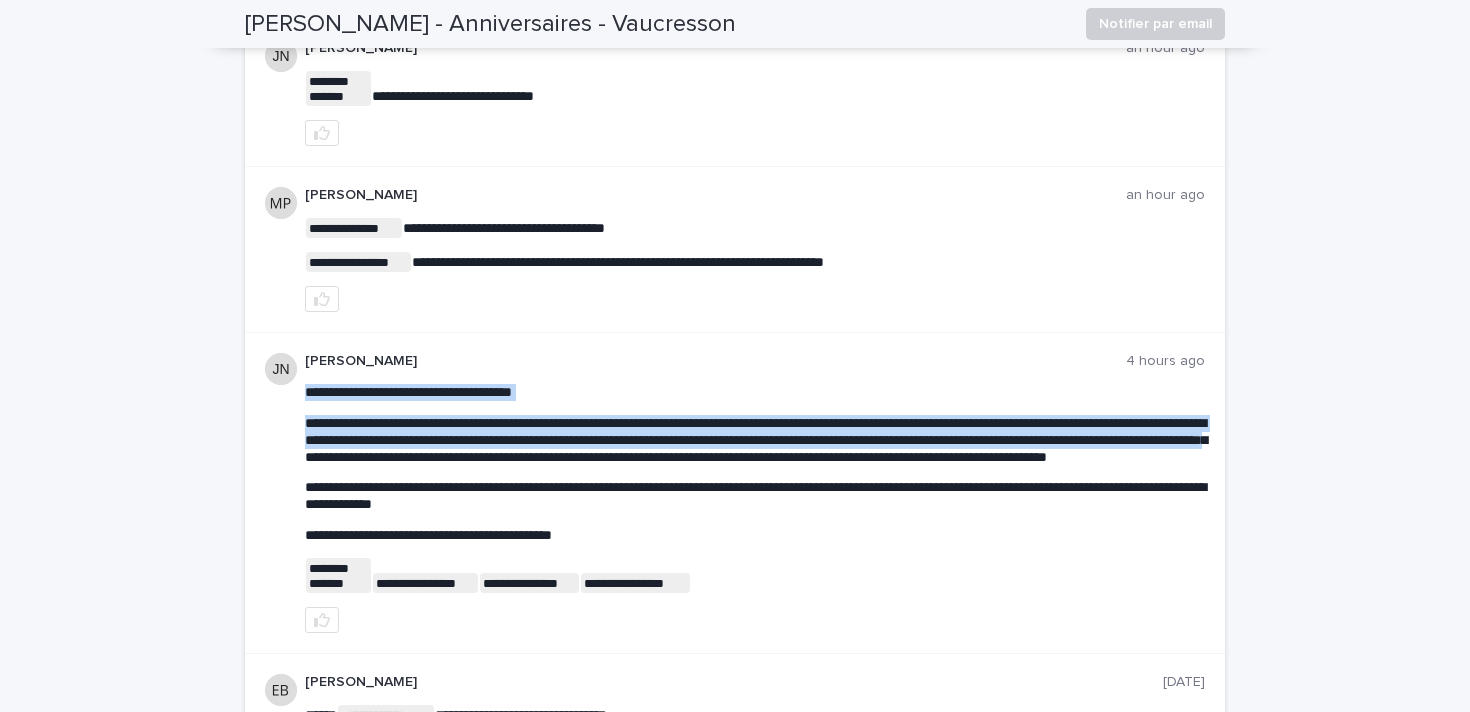 drag, startPoint x: 671, startPoint y: 455, endPoint x: 741, endPoint y: 452, distance: 70.064255 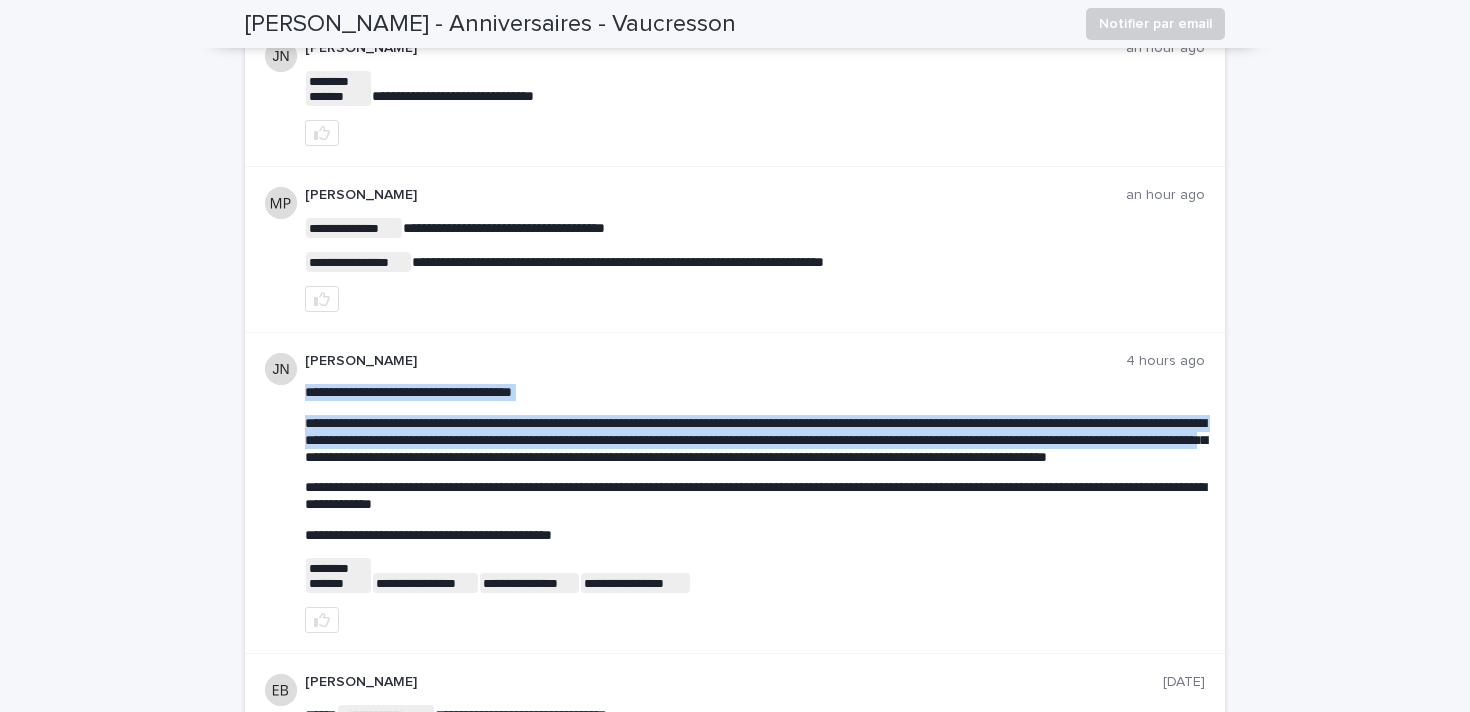 click on "**********" at bounding box center (756, 440) 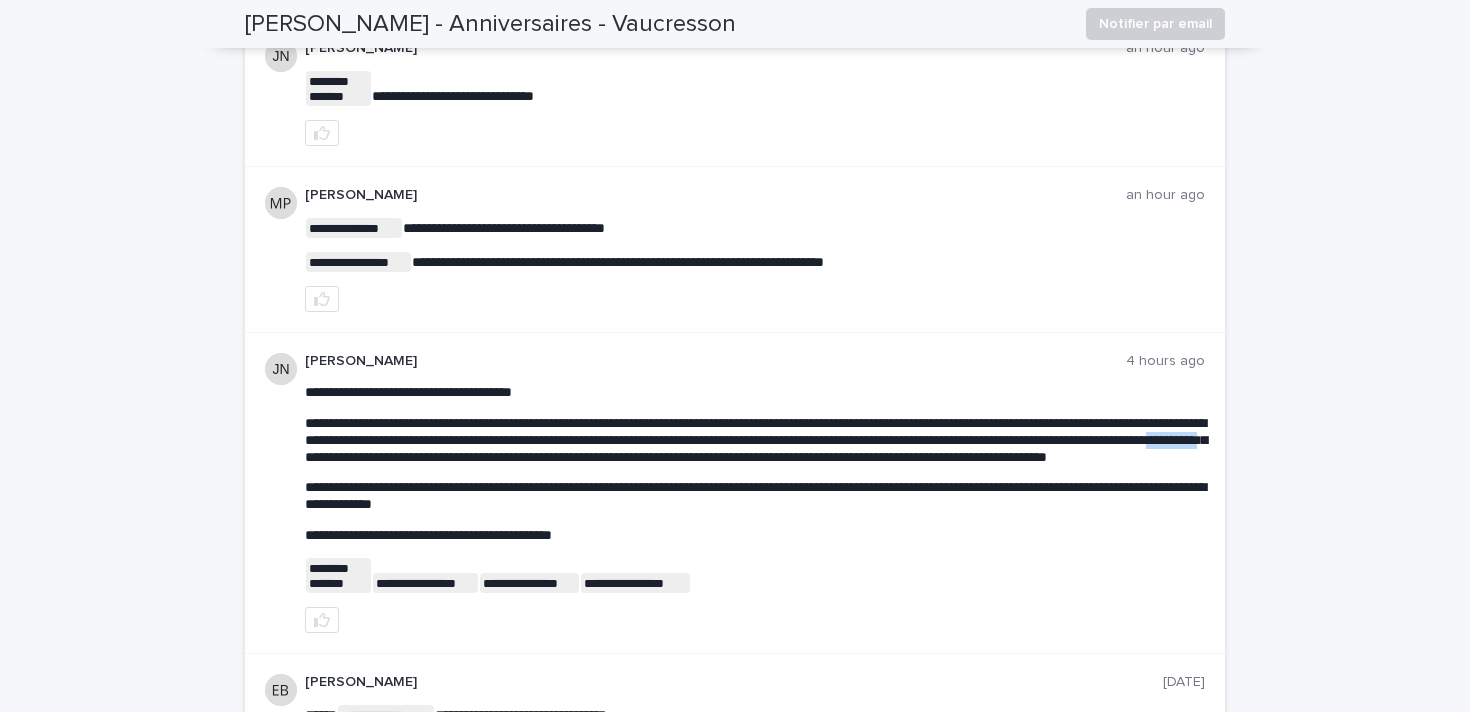 drag, startPoint x: 740, startPoint y: 458, endPoint x: 669, endPoint y: 456, distance: 71.02816 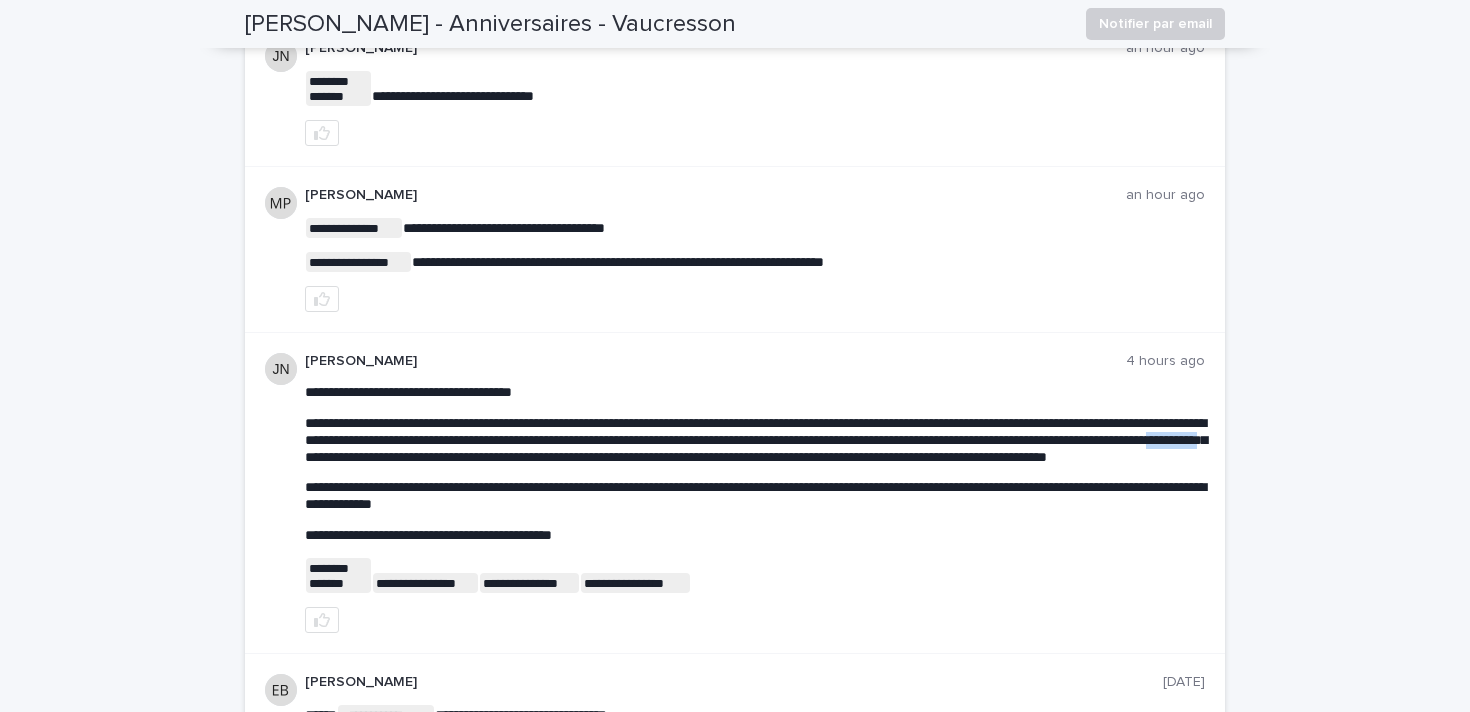 click on "**********" at bounding box center [756, 440] 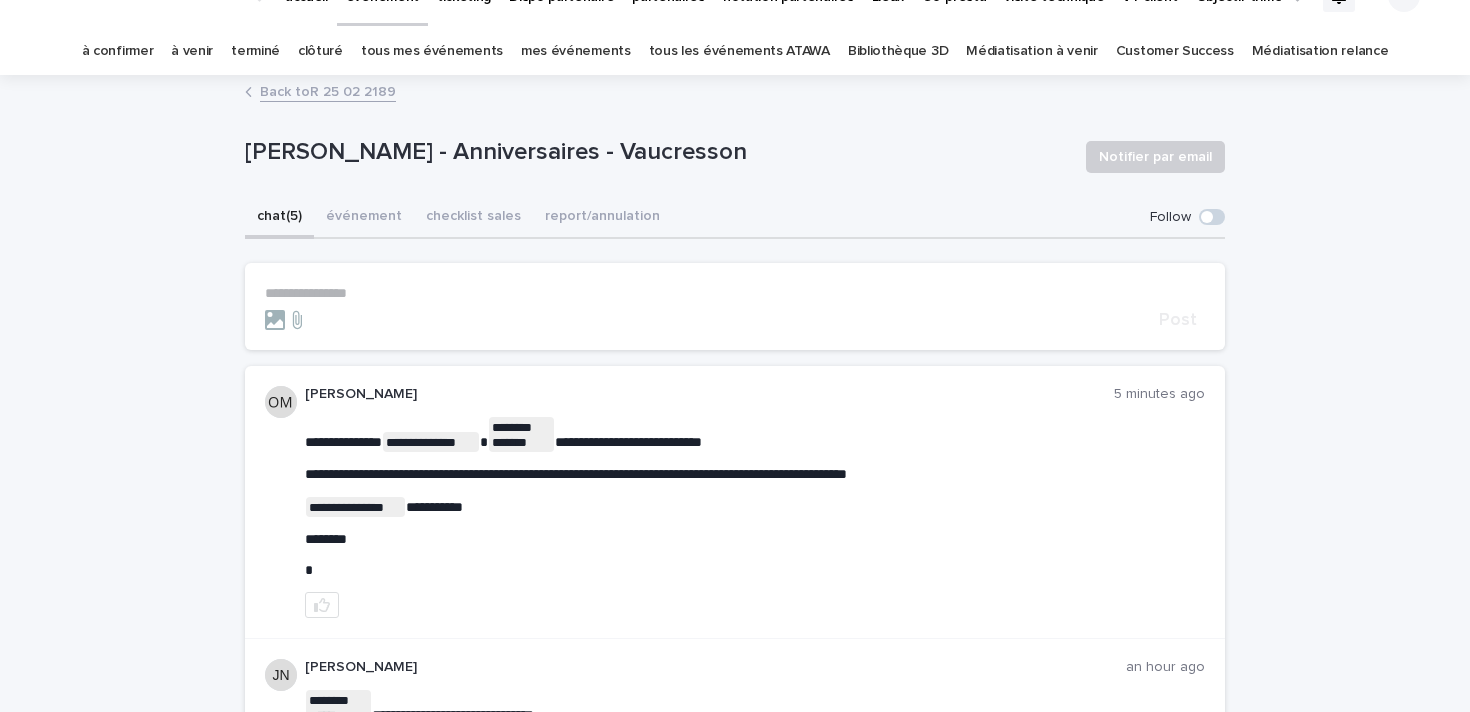 scroll, scrollTop: 39, scrollLeft: 0, axis: vertical 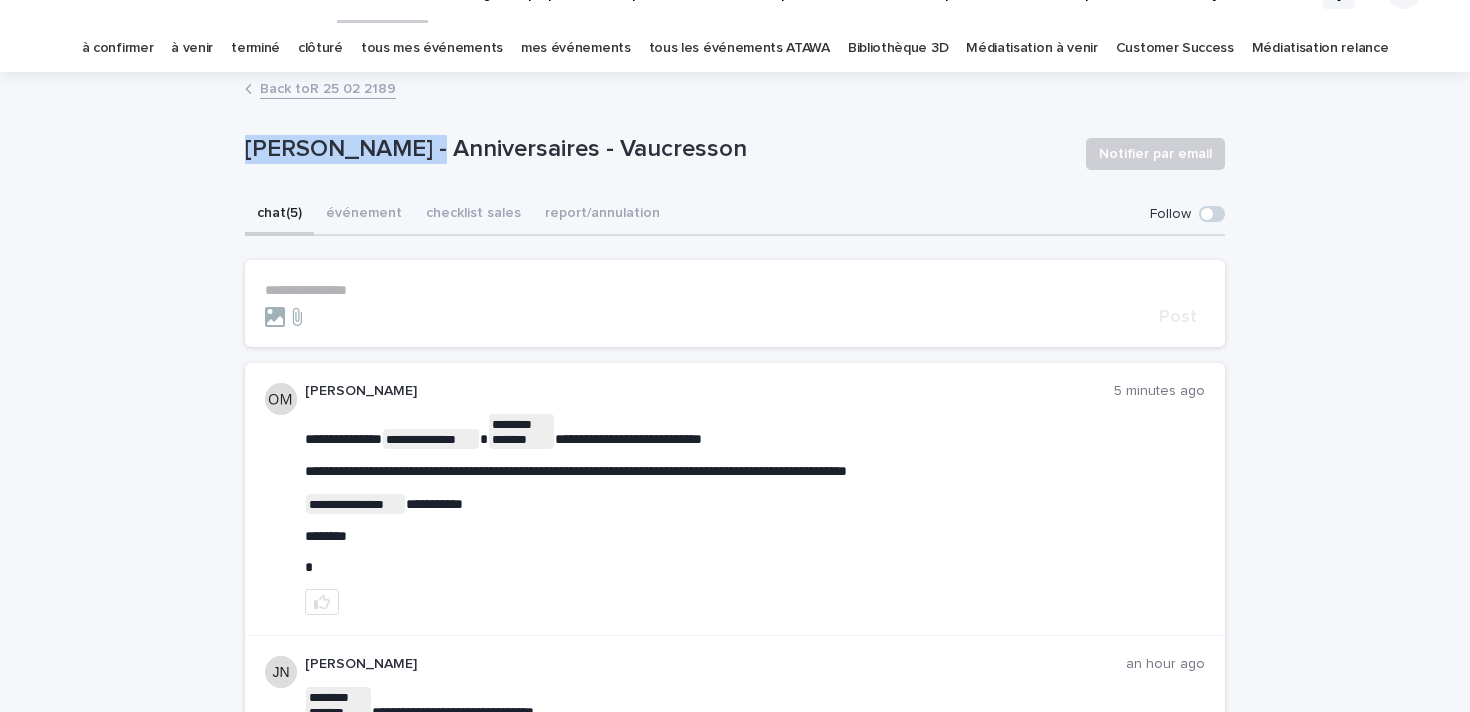 drag, startPoint x: 247, startPoint y: 146, endPoint x: 401, endPoint y: 147, distance: 154.00325 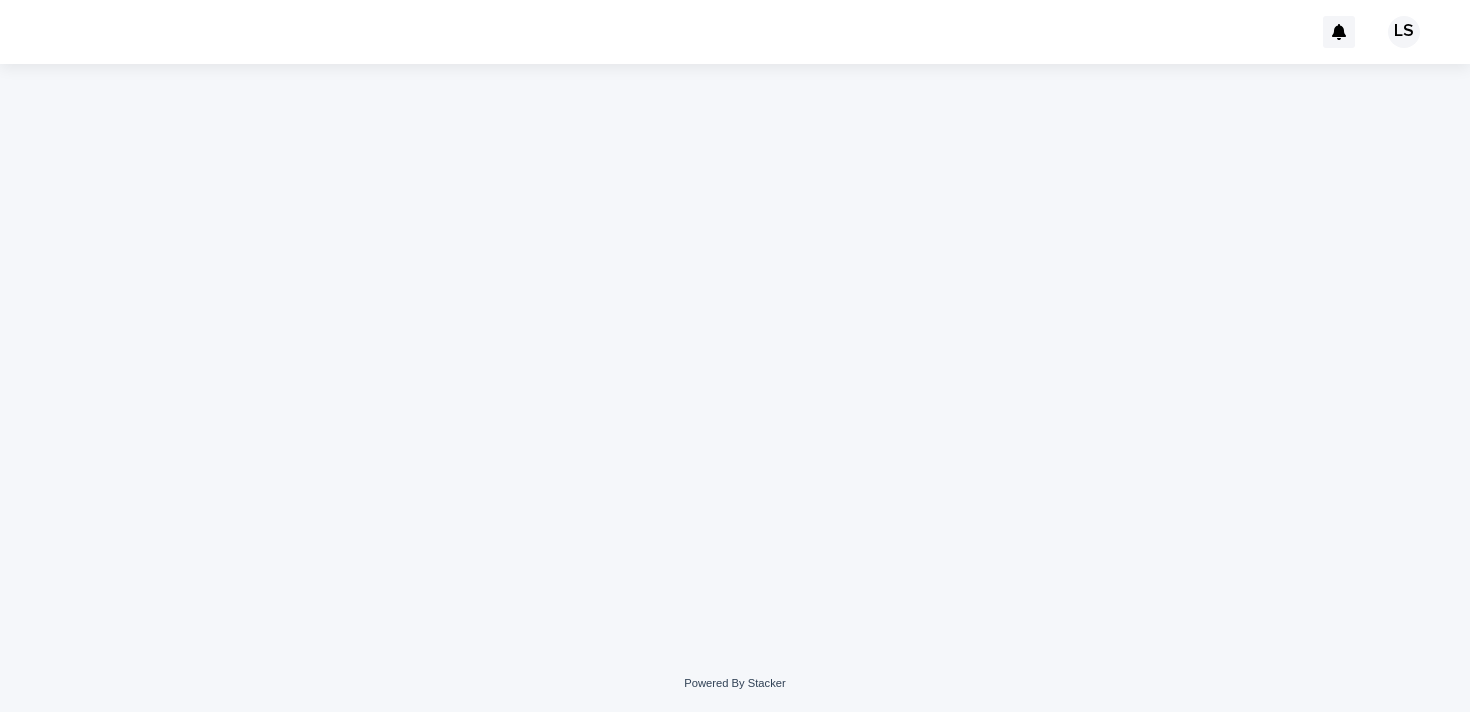 scroll, scrollTop: 0, scrollLeft: 0, axis: both 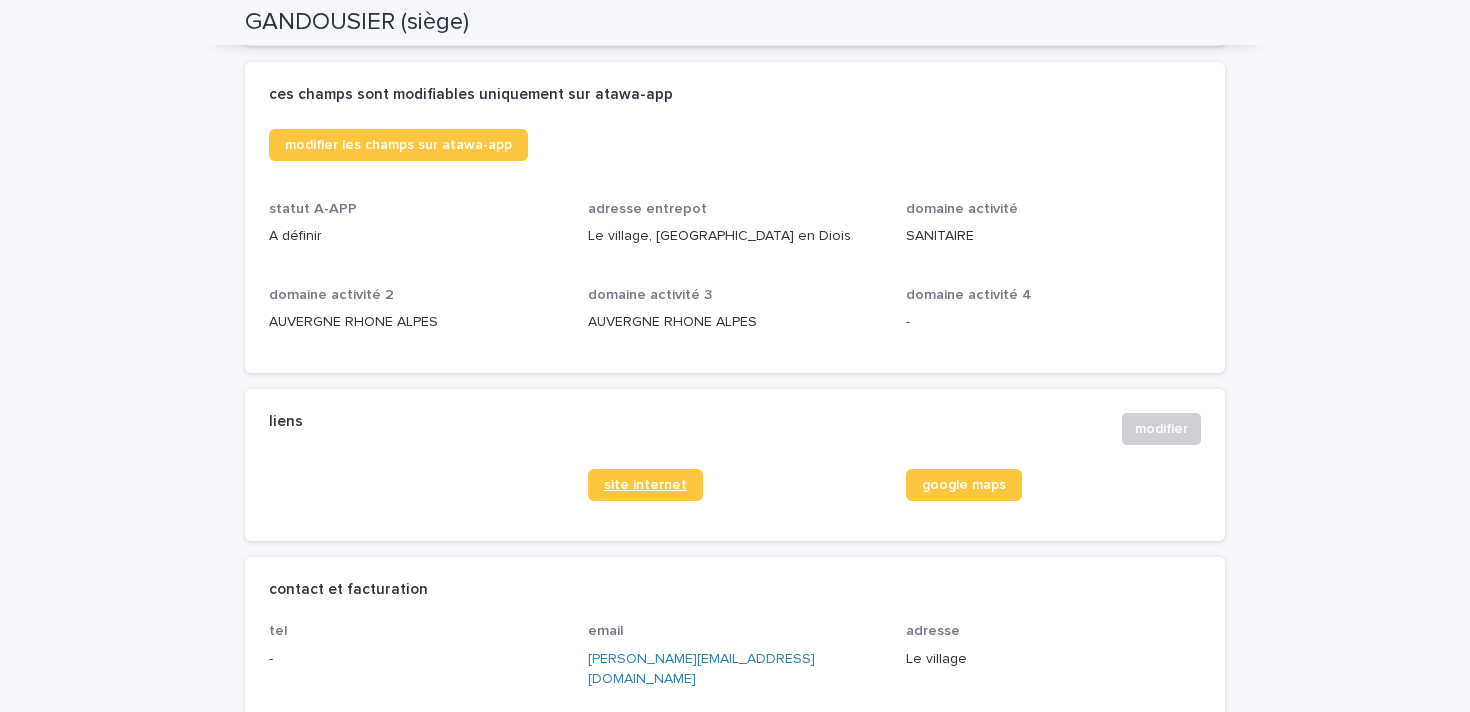 click on "site internet" at bounding box center (645, 485) 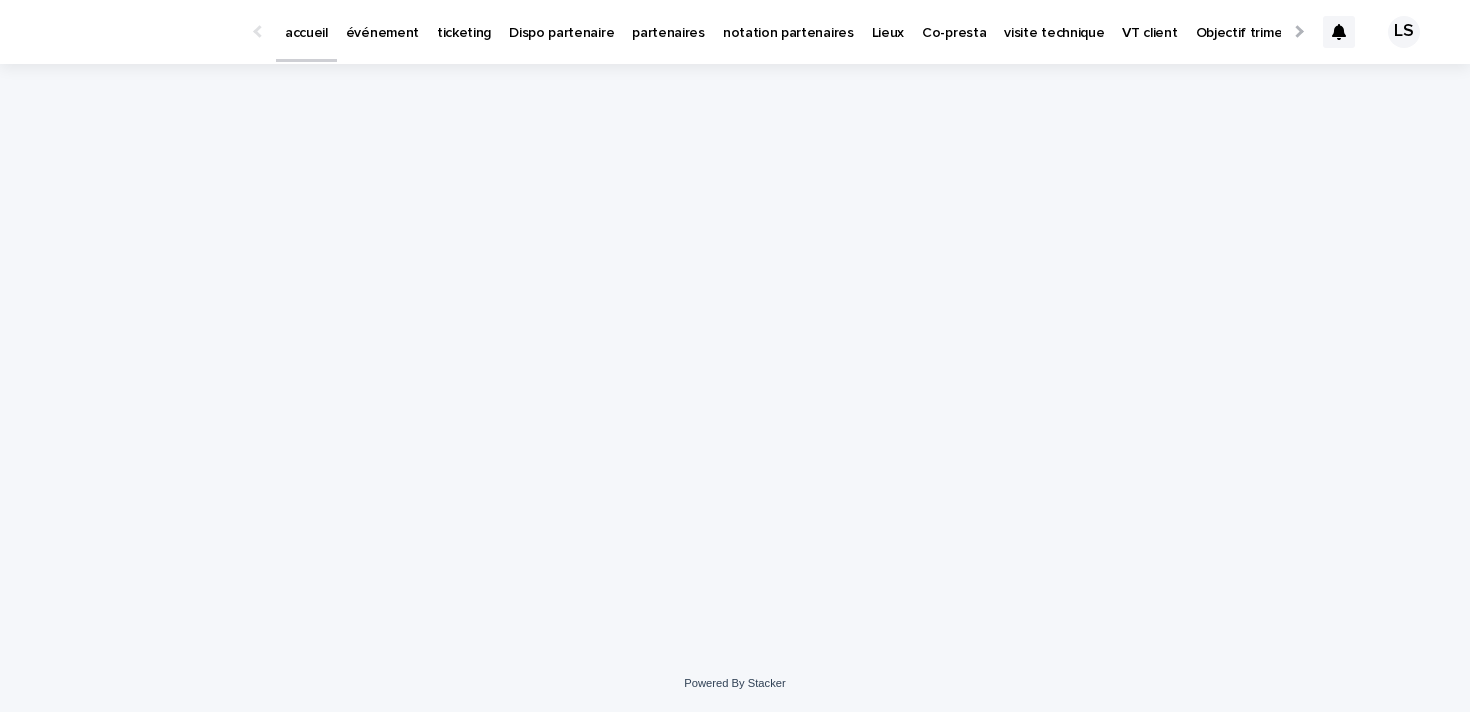 scroll, scrollTop: 0, scrollLeft: 0, axis: both 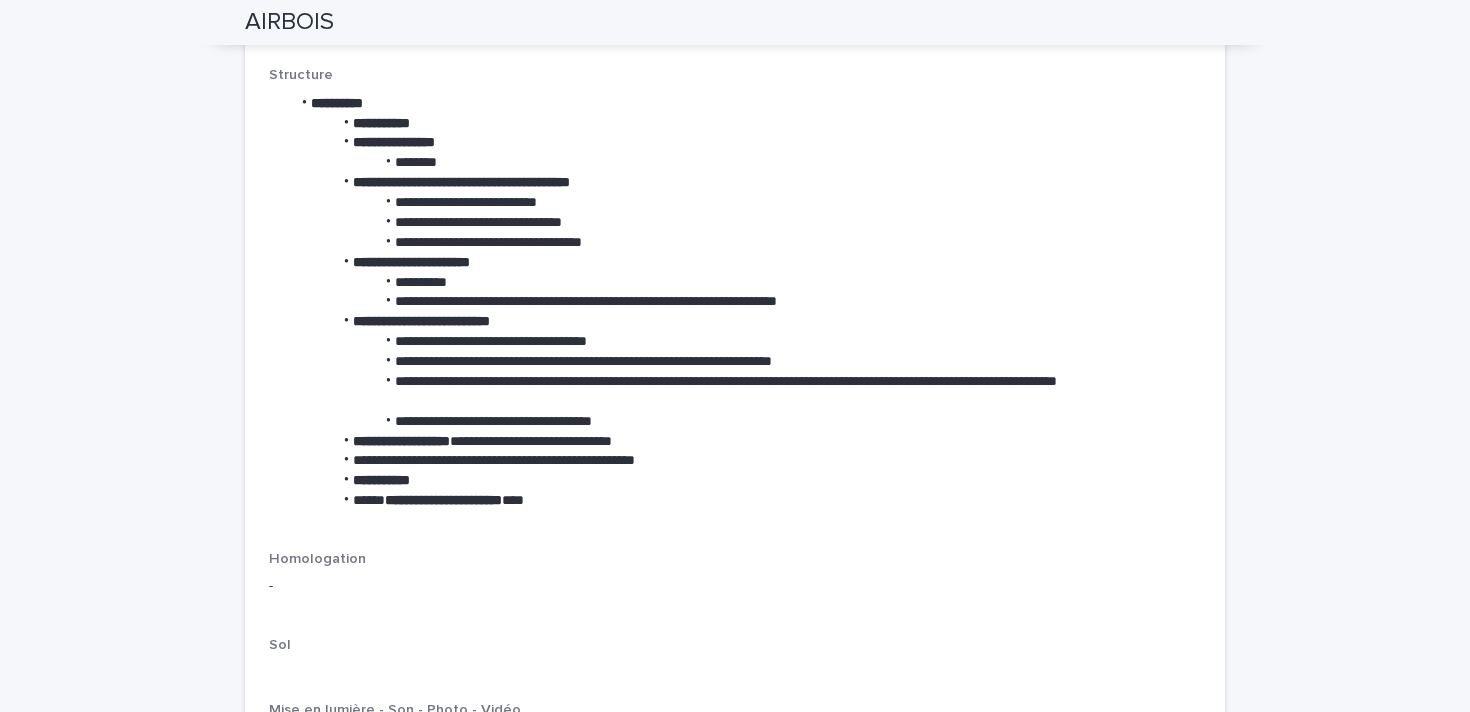 click on "Structure" at bounding box center [301, 75] 